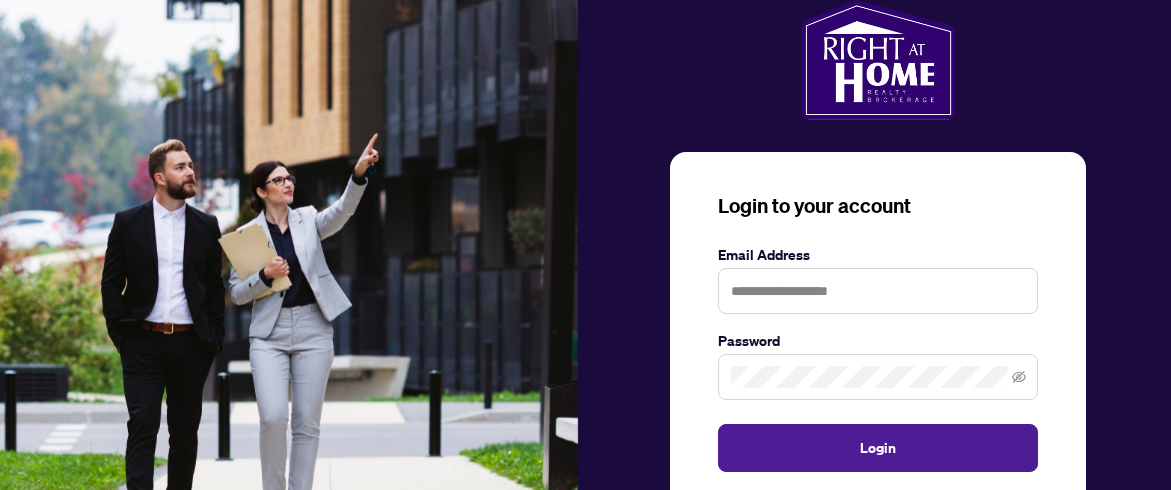 scroll, scrollTop: 0, scrollLeft: 0, axis: both 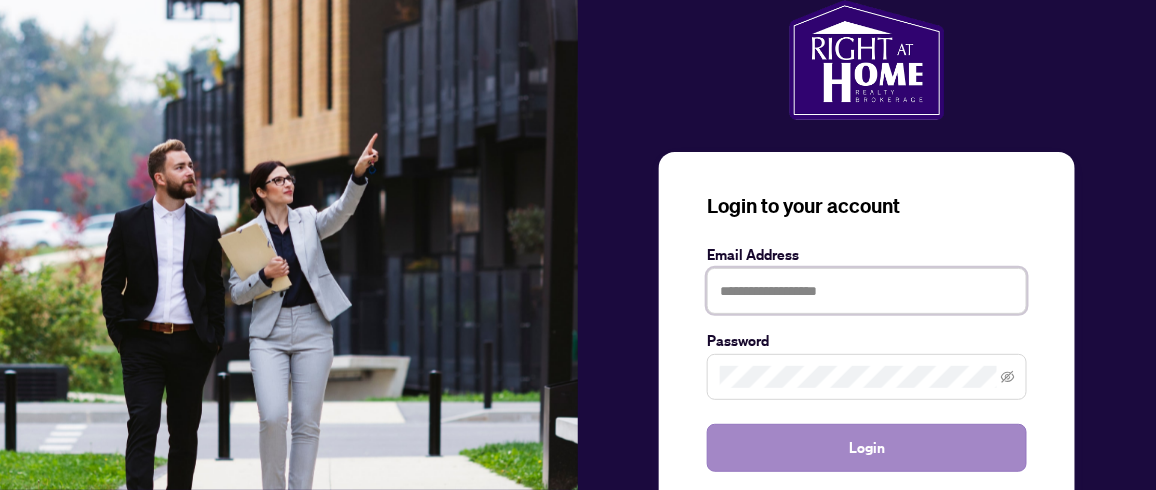 type on "**********" 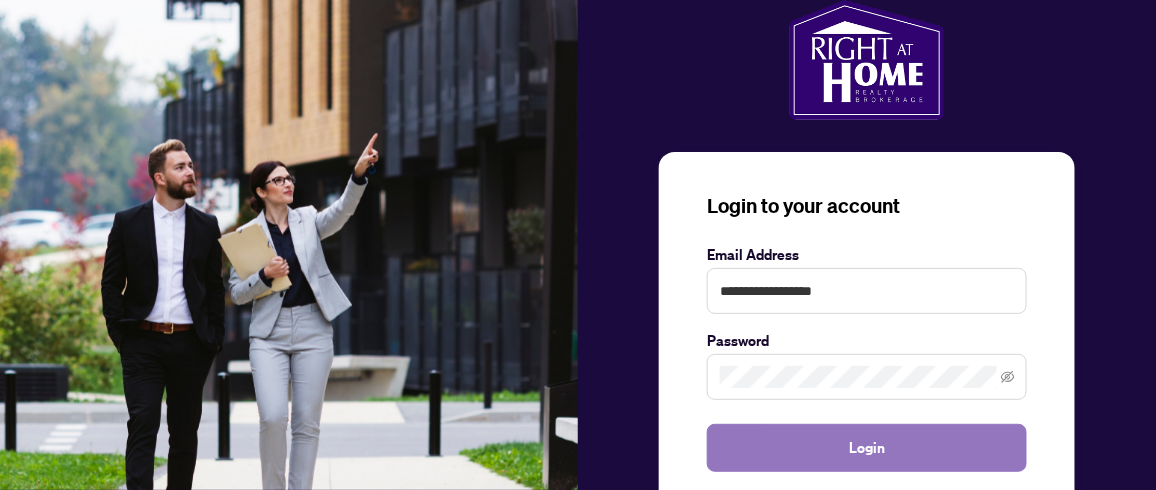 click on "Login" at bounding box center [867, 448] 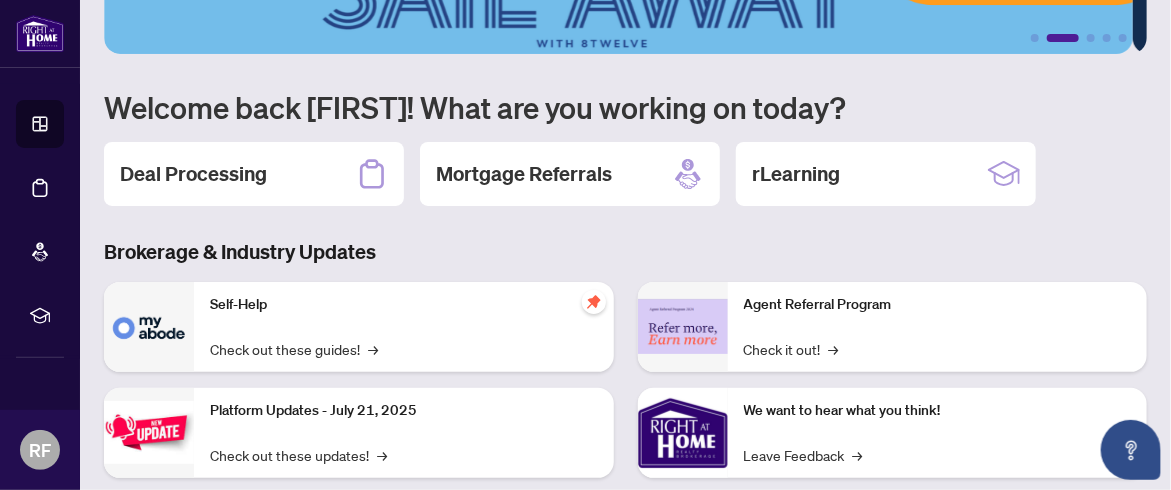 scroll, scrollTop: 0, scrollLeft: 0, axis: both 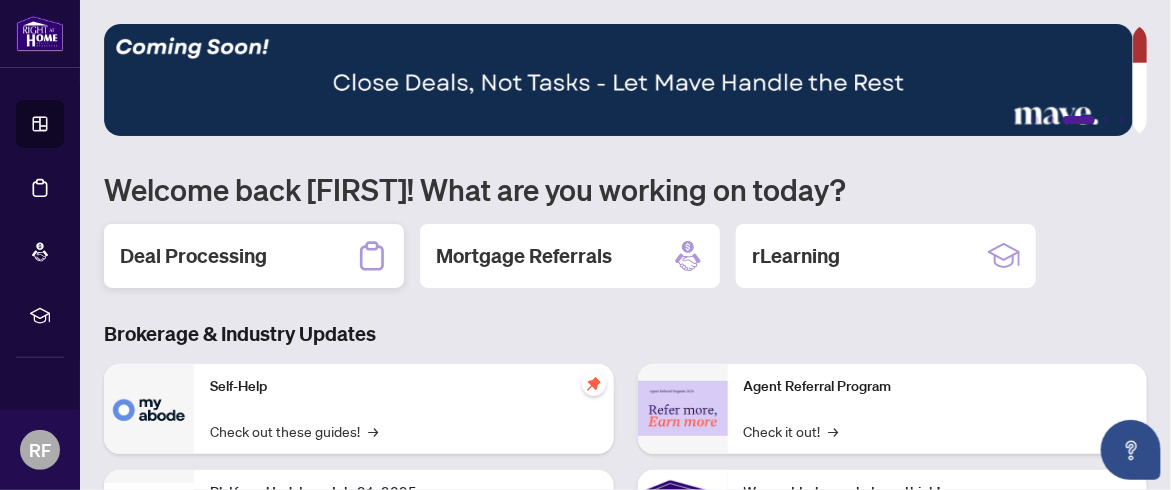 click on "Deal Processing" at bounding box center [193, 256] 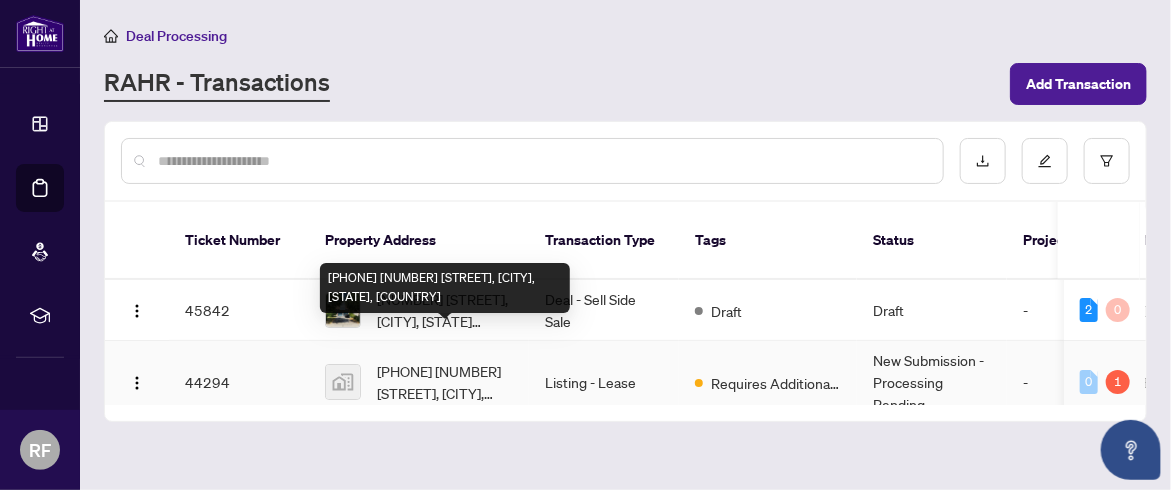 scroll, scrollTop: 24, scrollLeft: 0, axis: vertical 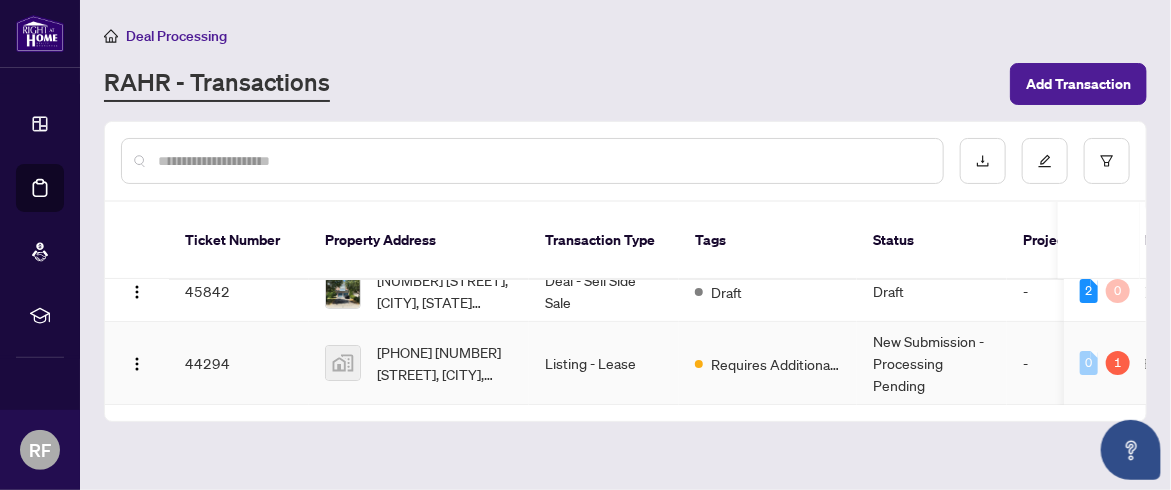 click on "New Submission - Processing Pending" at bounding box center [932, 363] 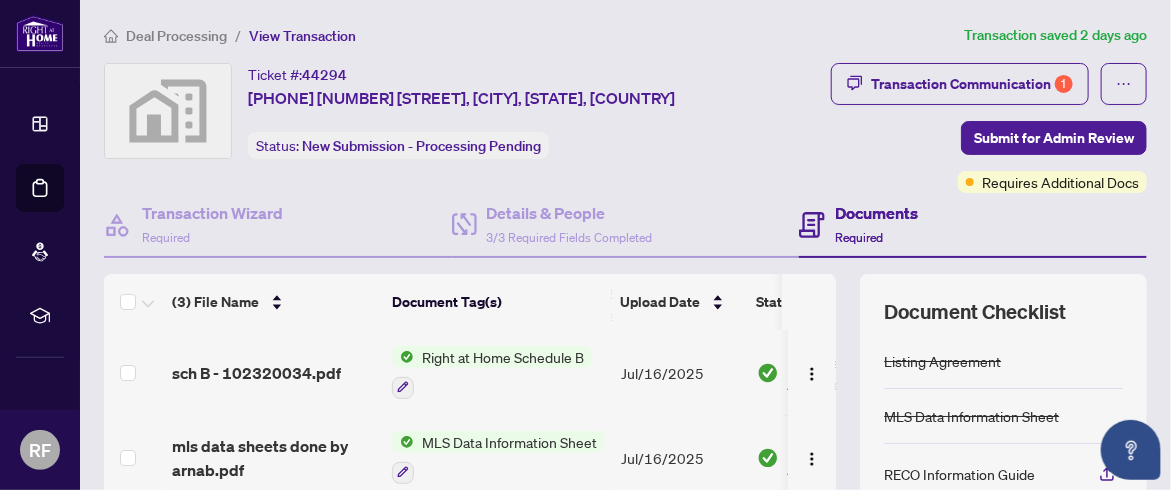 scroll, scrollTop: 0, scrollLeft: 0, axis: both 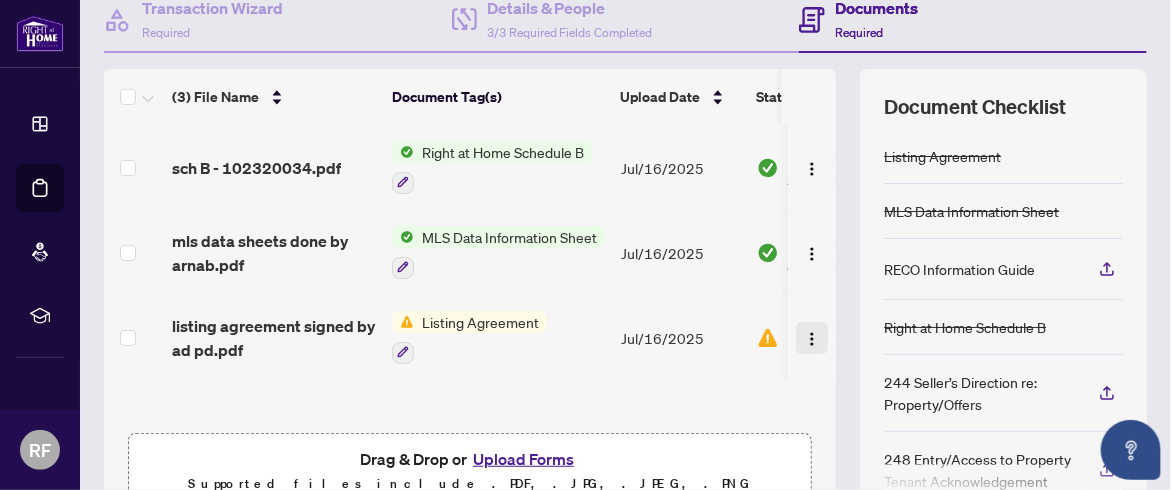 click at bounding box center (812, 339) 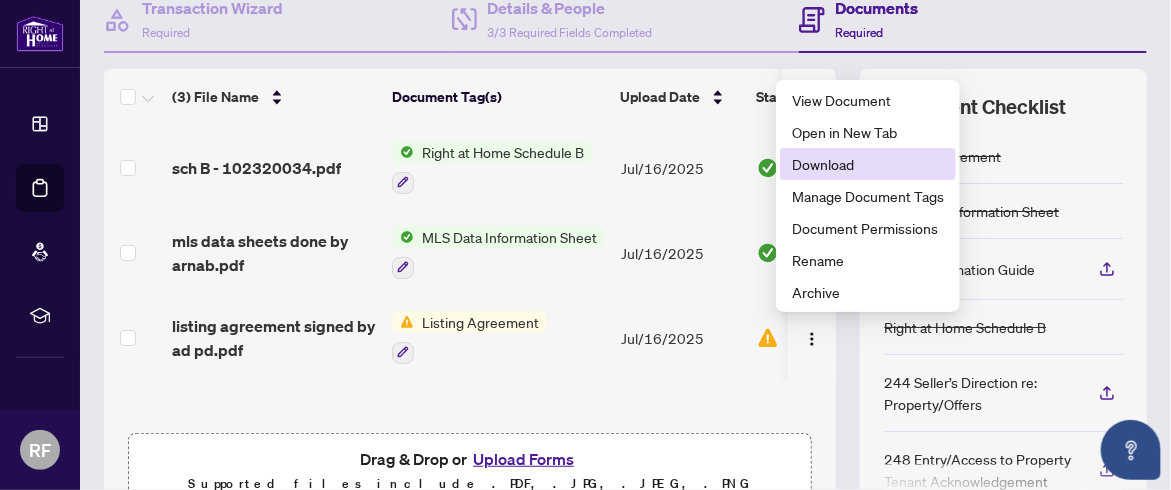 click on "Download" at bounding box center (868, 164) 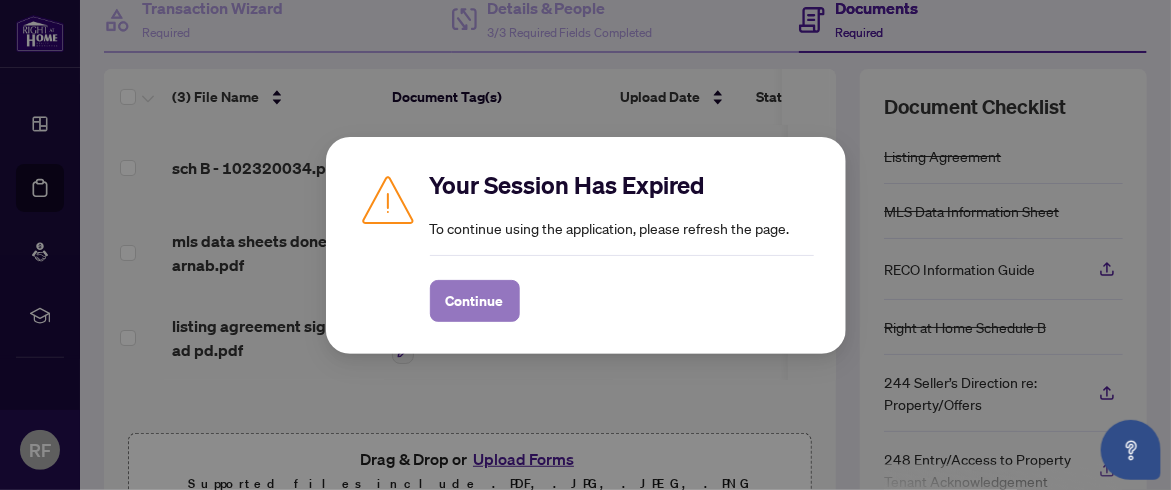 click on "Continue" at bounding box center (475, 301) 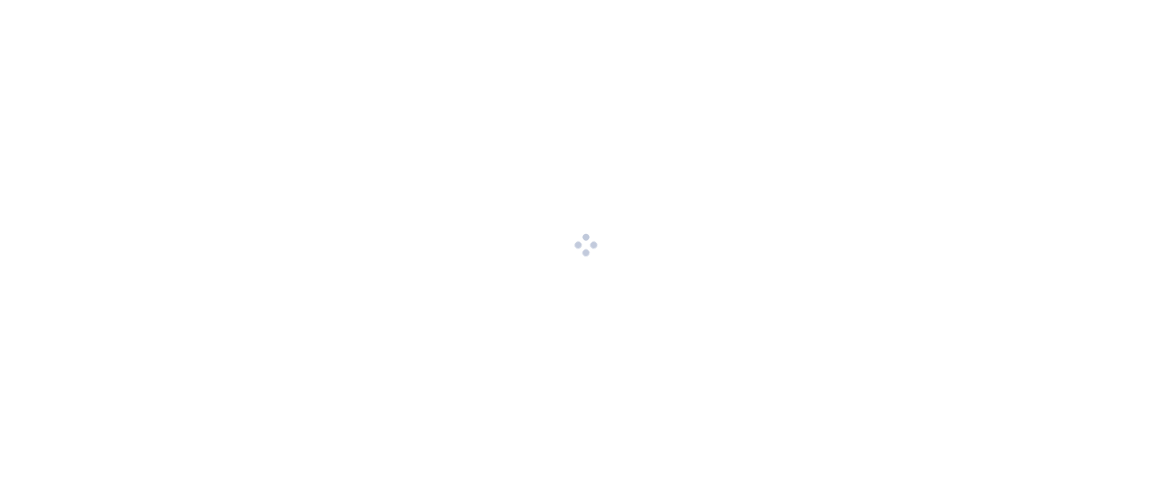 scroll, scrollTop: 0, scrollLeft: 0, axis: both 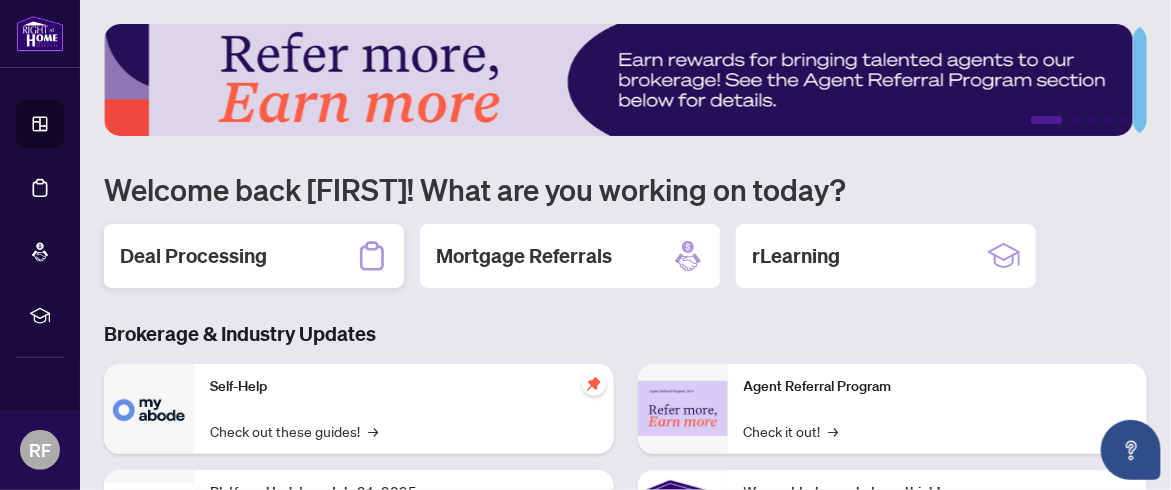 click on "Deal Processing" at bounding box center [193, 256] 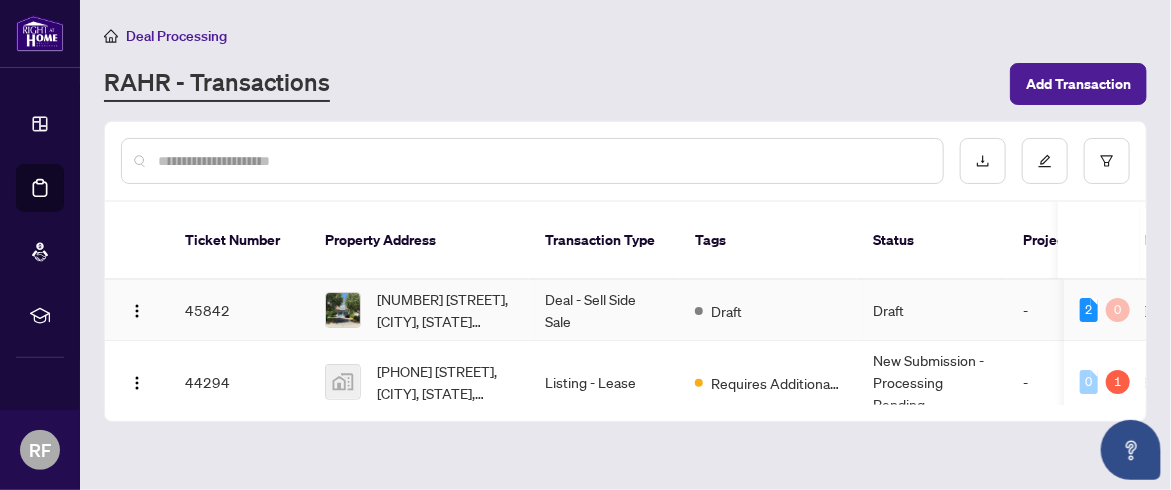 scroll, scrollTop: 24, scrollLeft: 0, axis: vertical 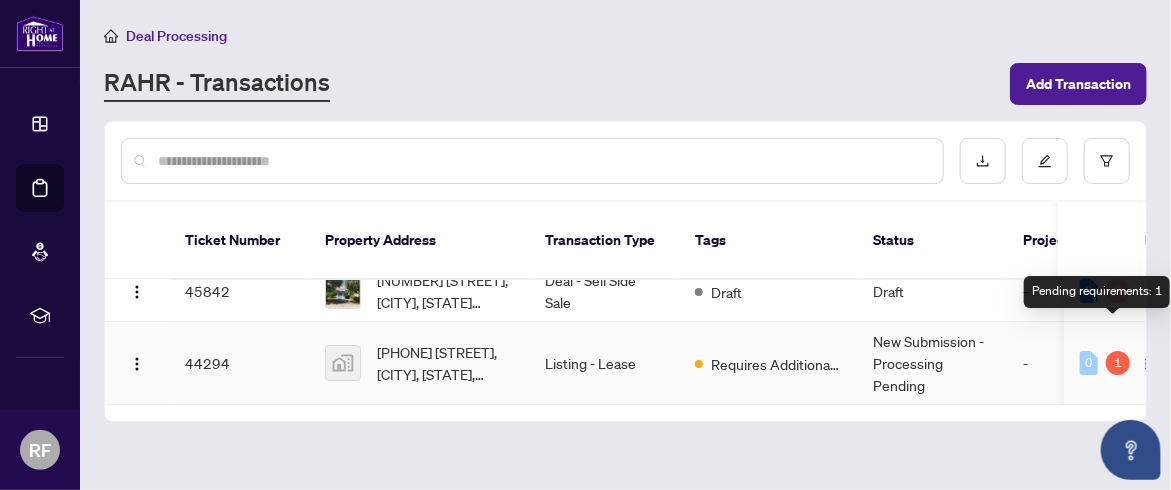 click on "1" at bounding box center [1118, 363] 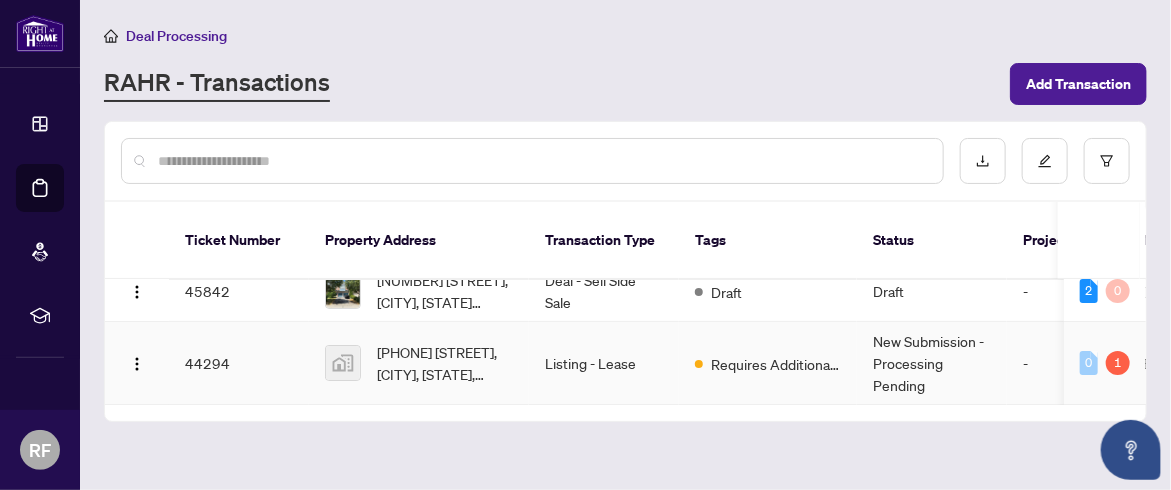 click on "New Submission - Processing Pending" at bounding box center (932, 363) 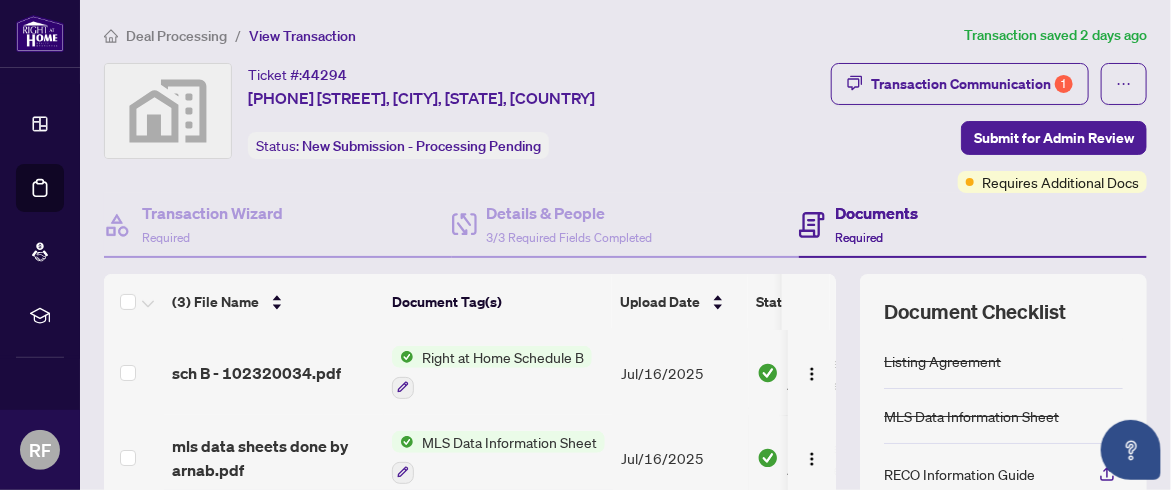 scroll, scrollTop: 100, scrollLeft: 0, axis: vertical 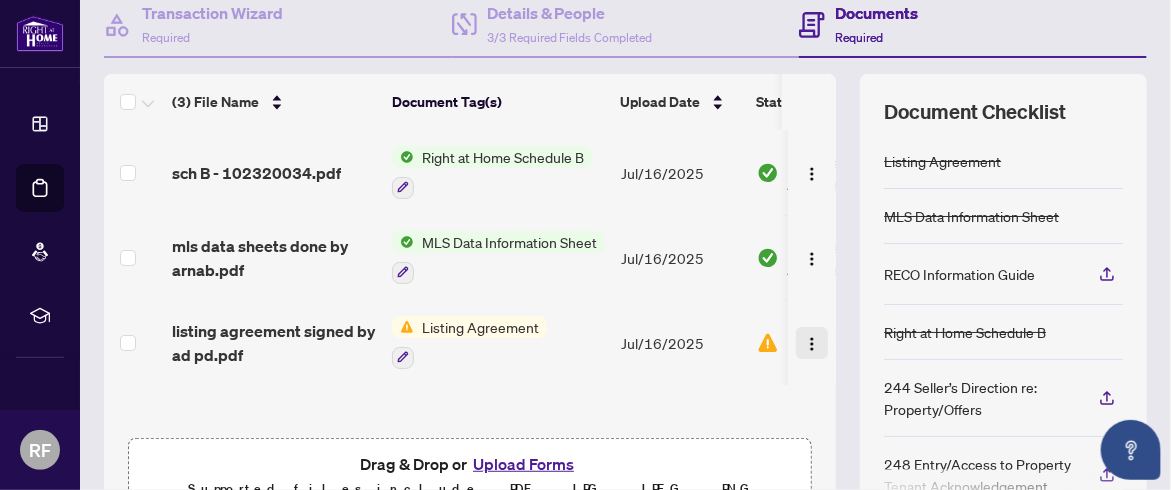 click at bounding box center [812, 344] 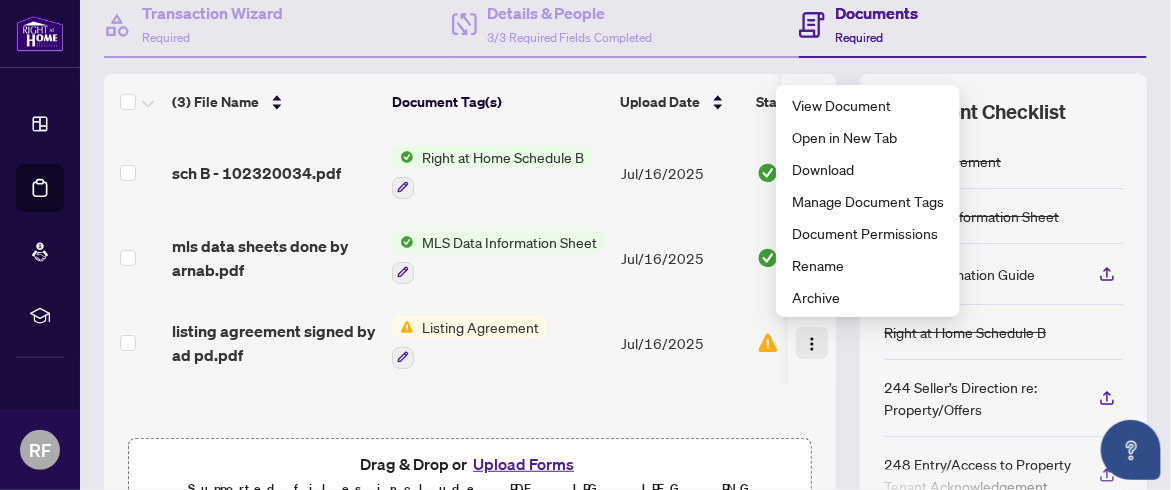 click at bounding box center (812, 344) 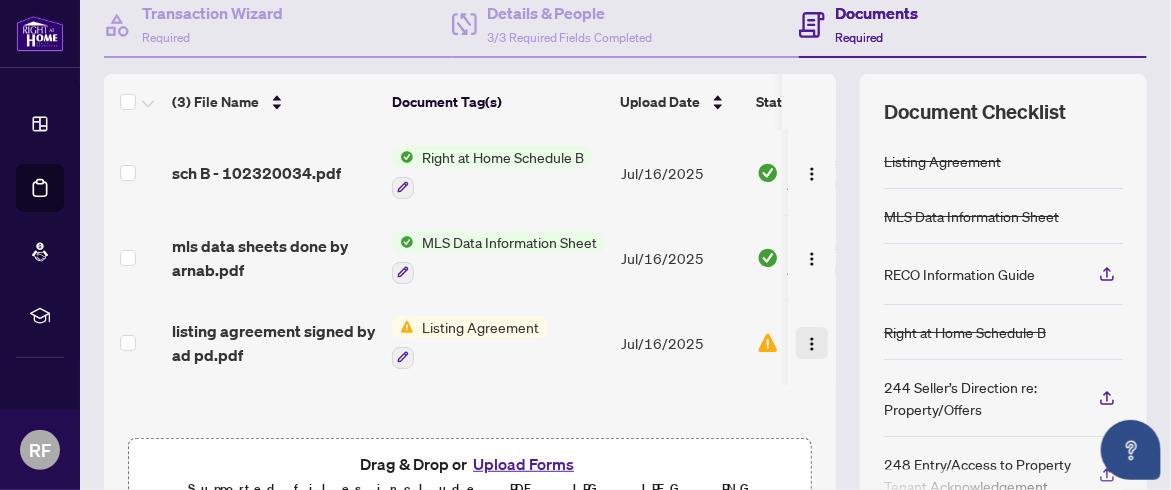 click at bounding box center [812, 344] 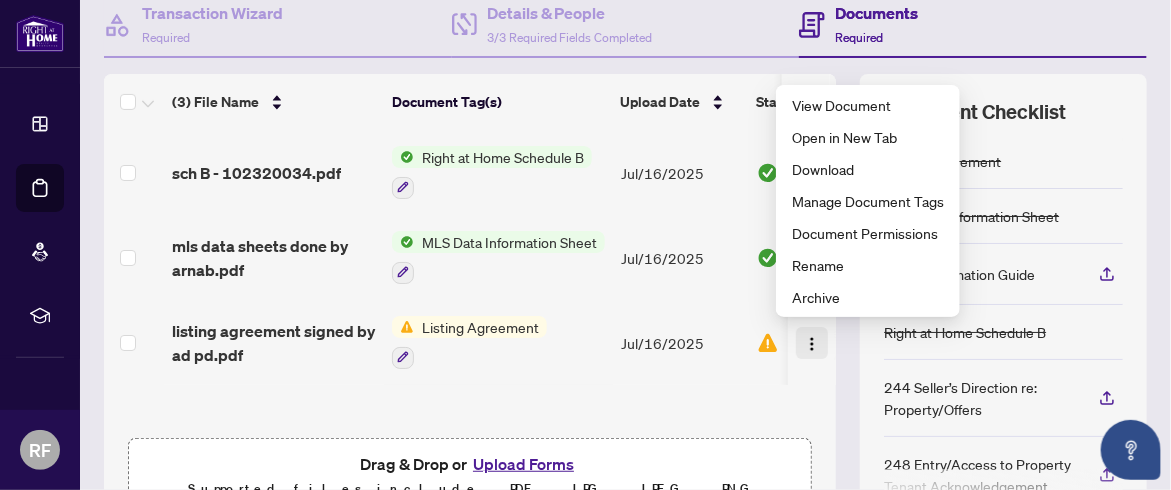 click at bounding box center (812, 344) 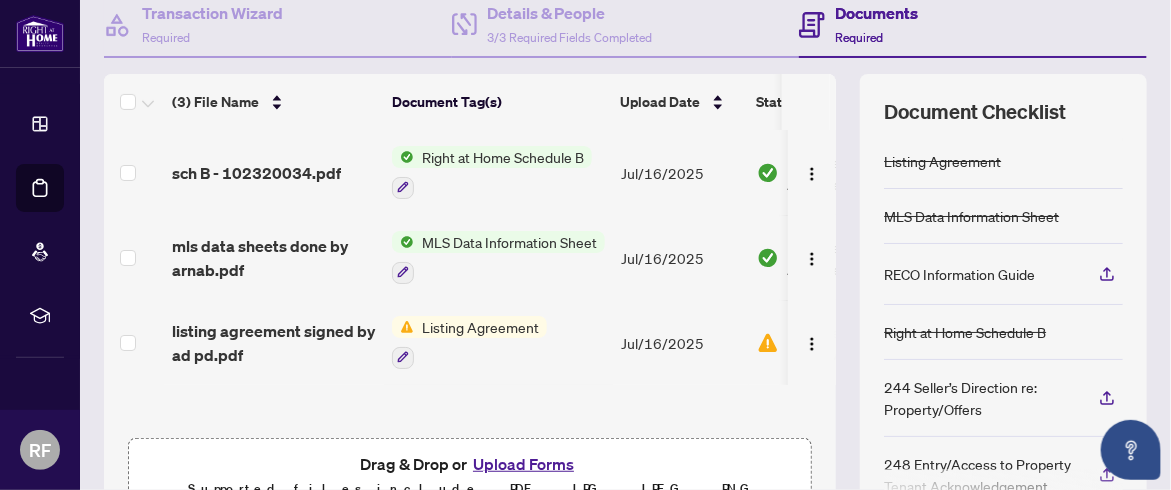 scroll, scrollTop: 0, scrollLeft: 0, axis: both 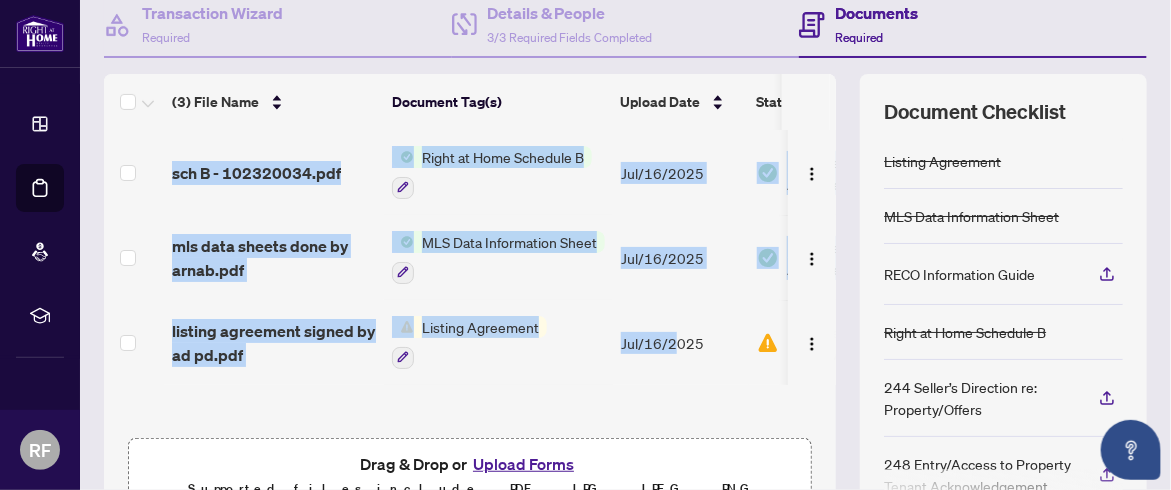 drag, startPoint x: 673, startPoint y: 378, endPoint x: 741, endPoint y: 381, distance: 68.06615 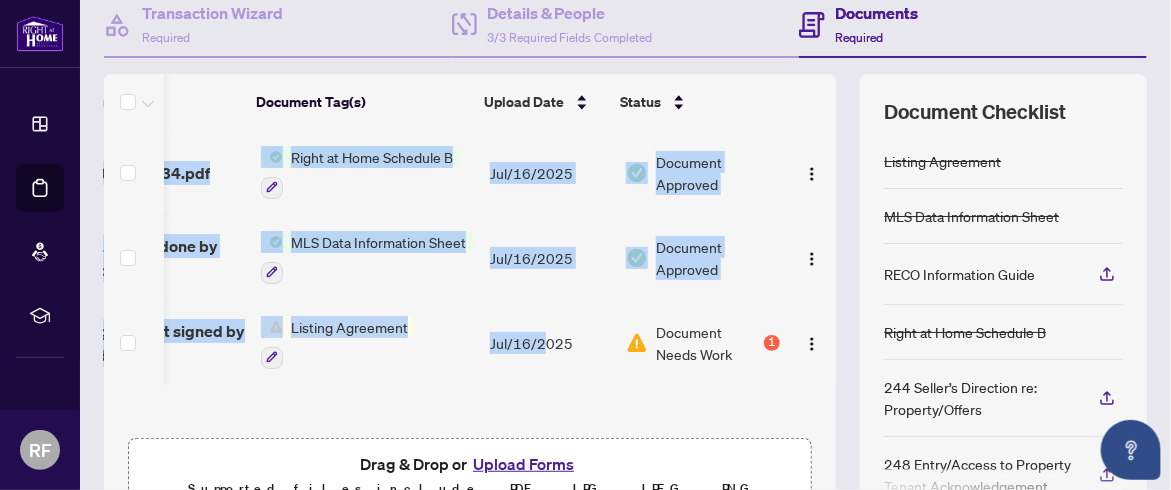 scroll, scrollTop: 0, scrollLeft: 150, axis: horizontal 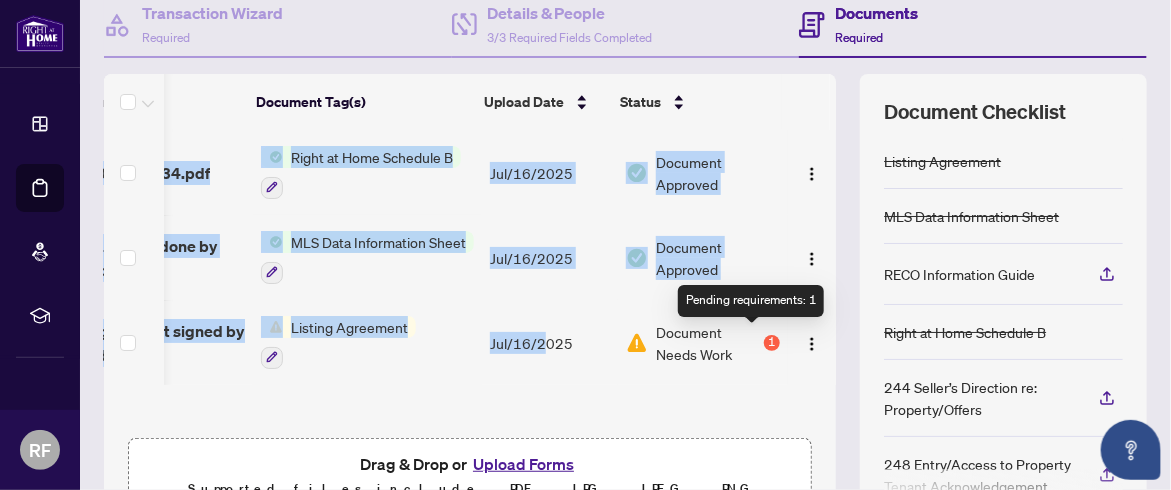 click on "1" at bounding box center [772, 343] 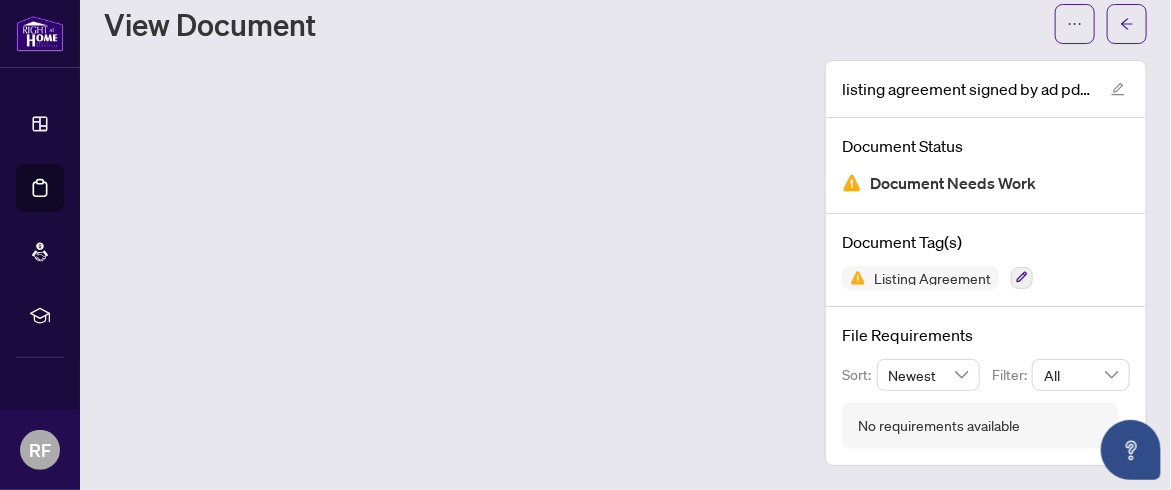 scroll, scrollTop: 116, scrollLeft: 0, axis: vertical 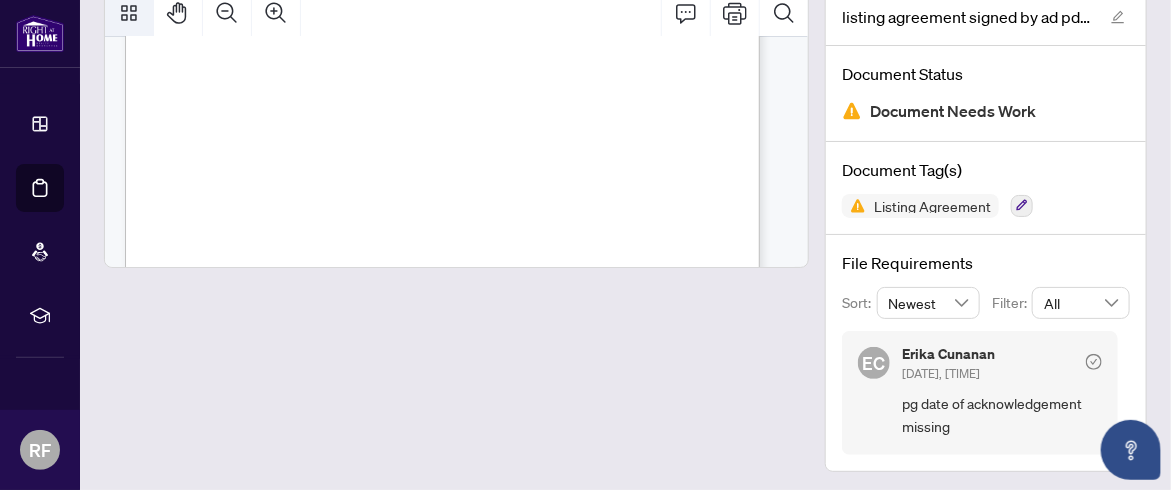 click 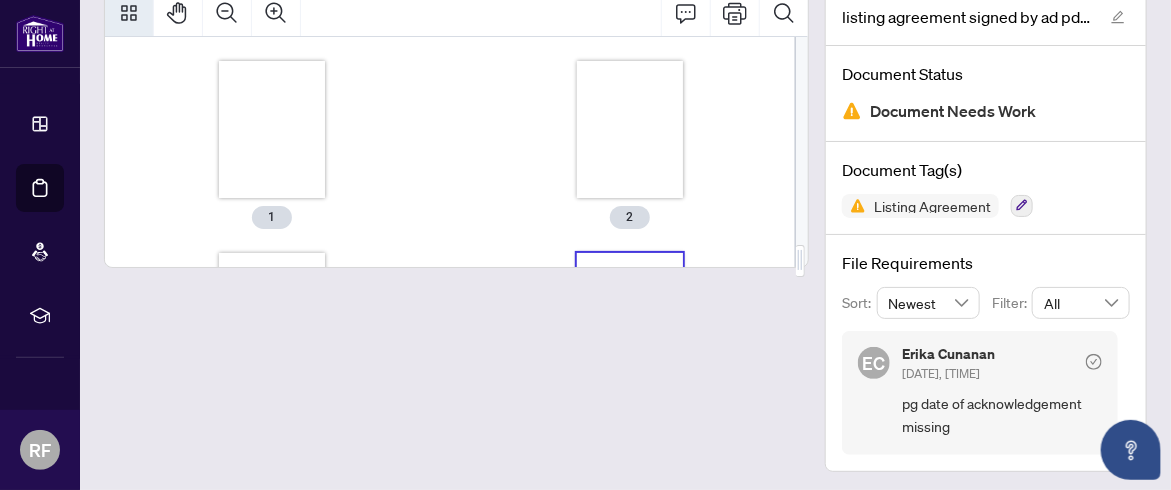 scroll, scrollTop: 0, scrollLeft: 0, axis: both 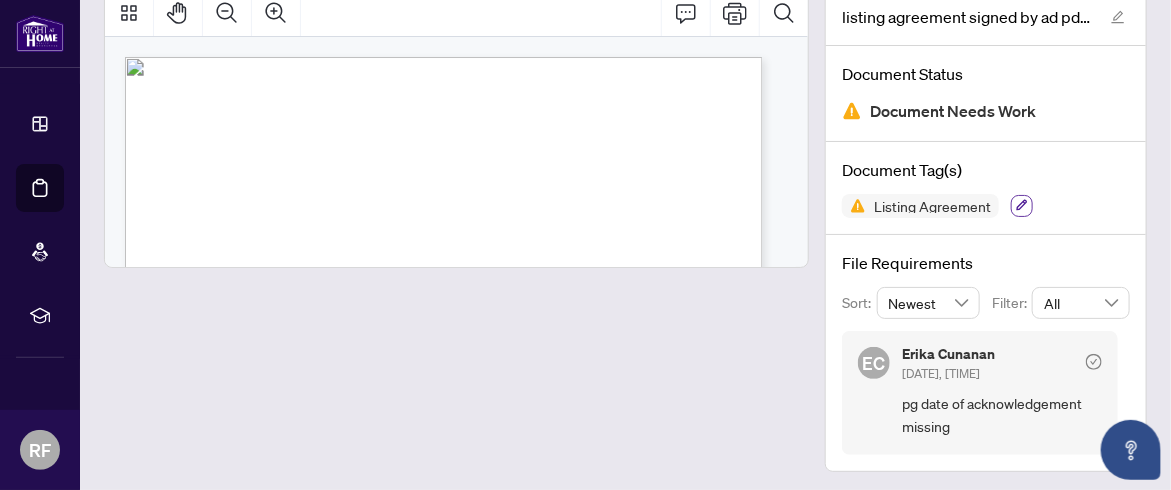 click 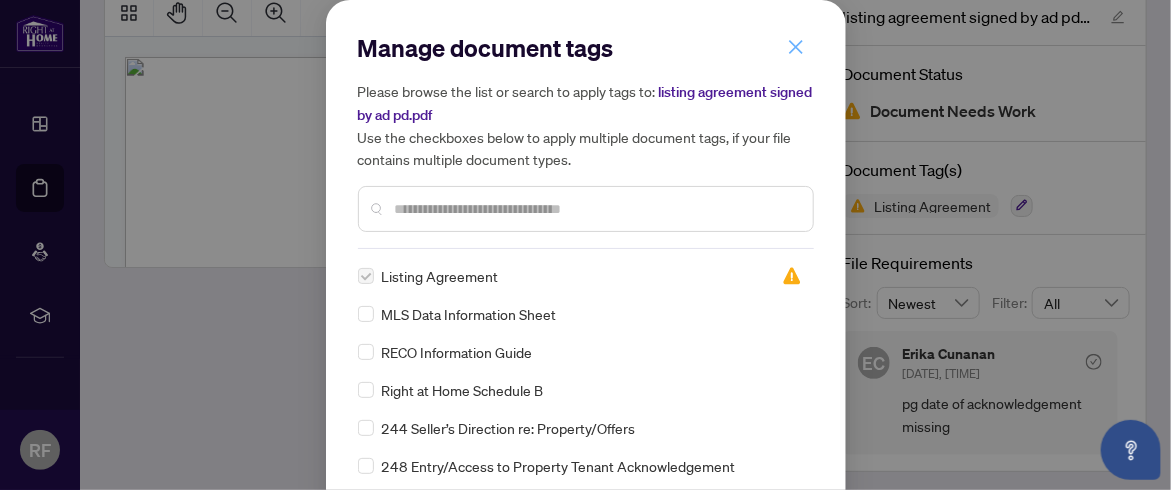 click at bounding box center [796, 47] 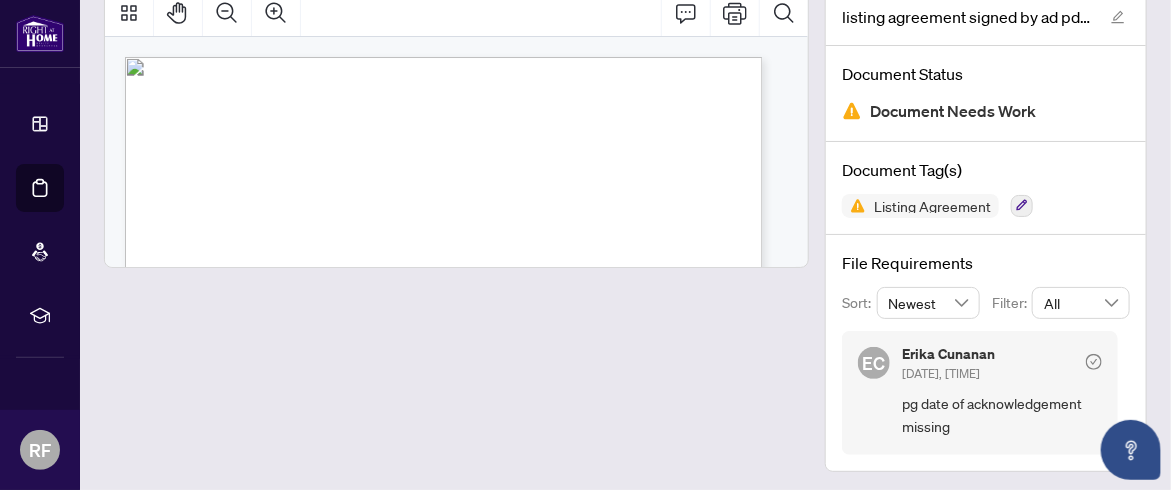 scroll, scrollTop: 0, scrollLeft: 0, axis: both 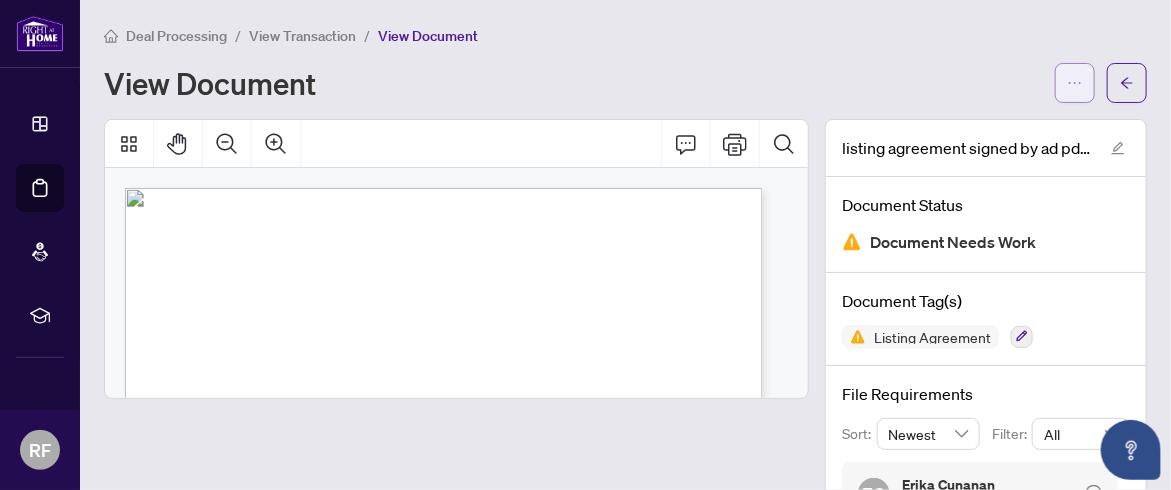 click at bounding box center [1075, 83] 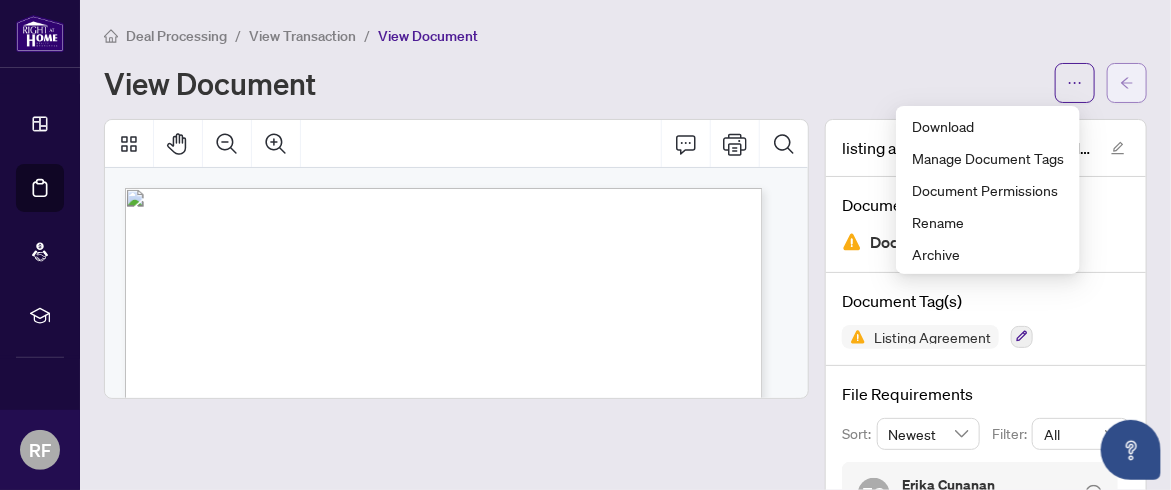 click 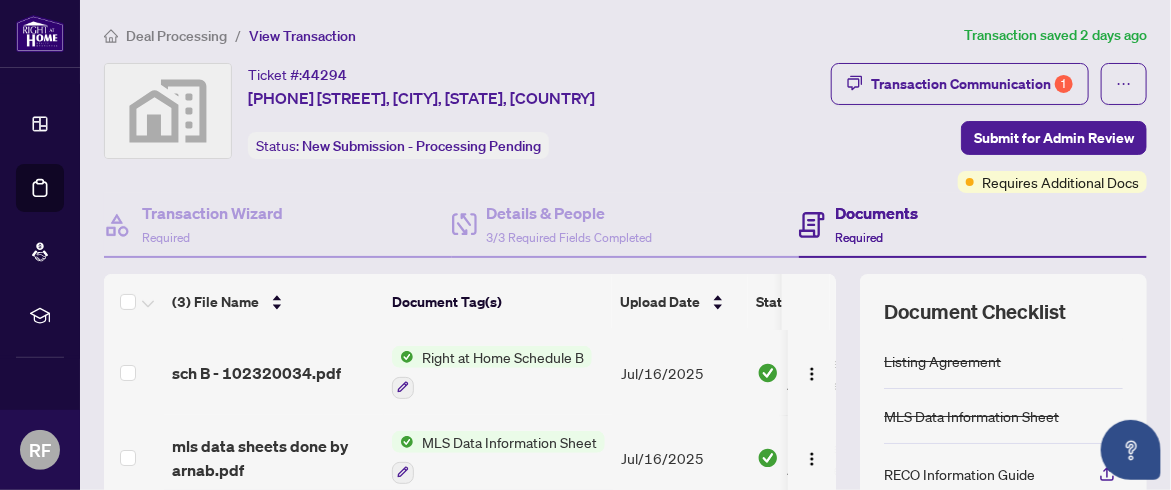 drag, startPoint x: 1116, startPoint y: 131, endPoint x: 1164, endPoint y: 212, distance: 94.15413 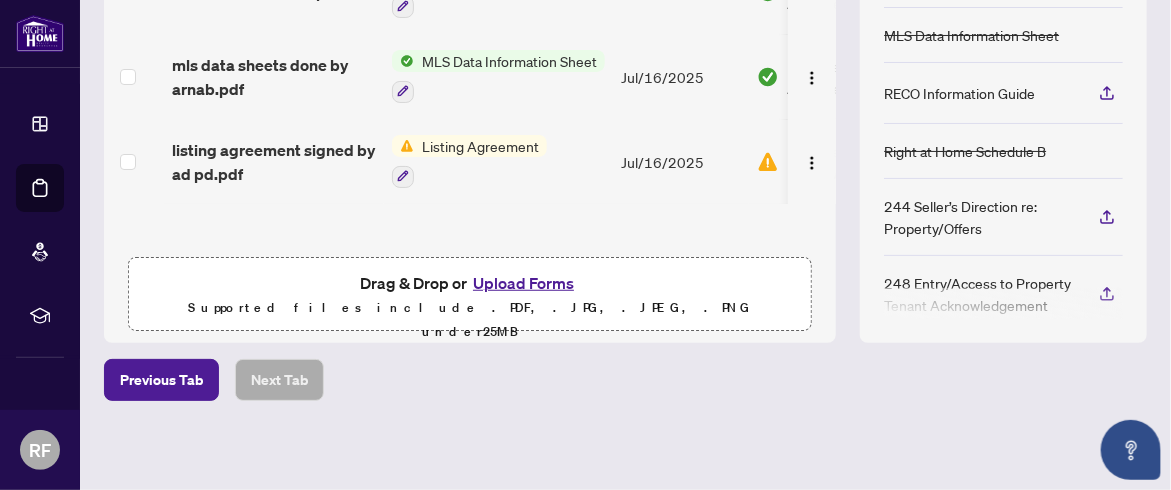 scroll, scrollTop: 381, scrollLeft: 0, axis: vertical 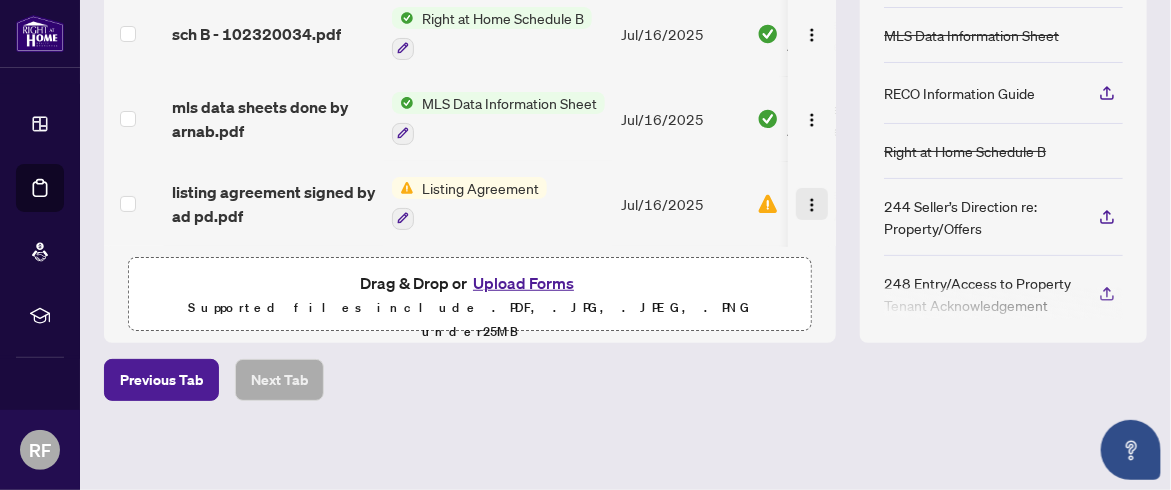 click at bounding box center (812, 205) 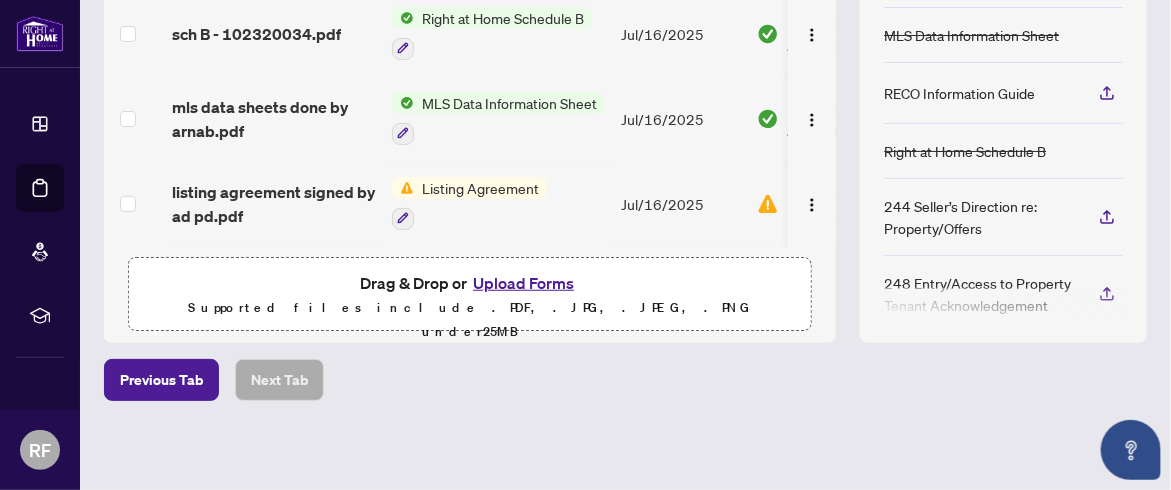 click on "Previous Tab Next Tab" at bounding box center [625, 380] 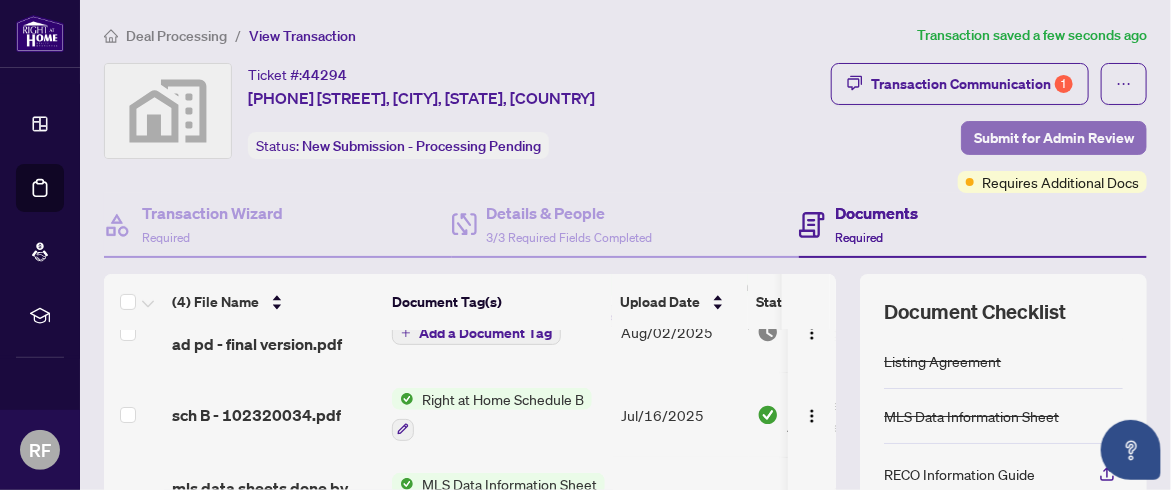 click on "Submit for Admin Review" at bounding box center [1054, 138] 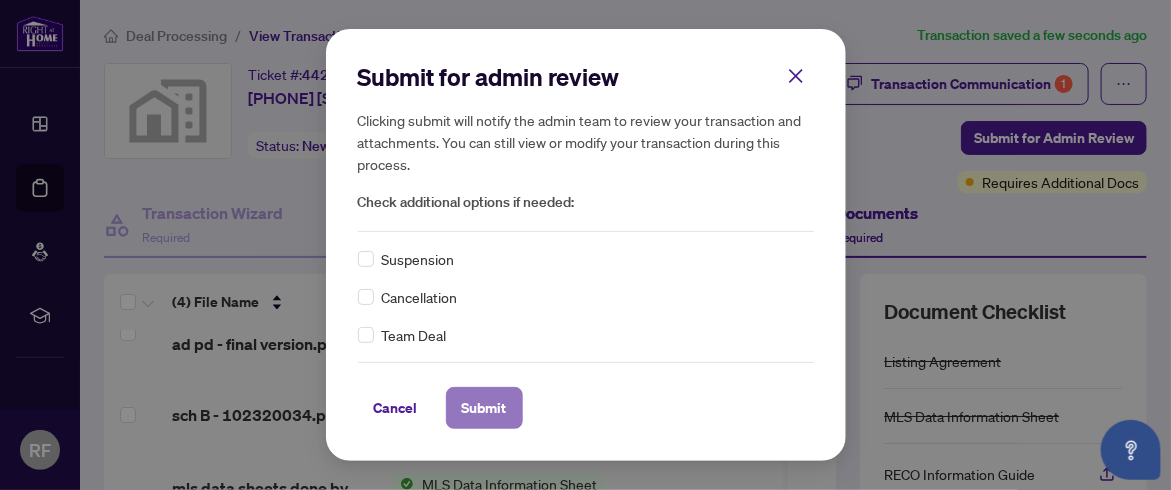 click on "Submit" at bounding box center (484, 408) 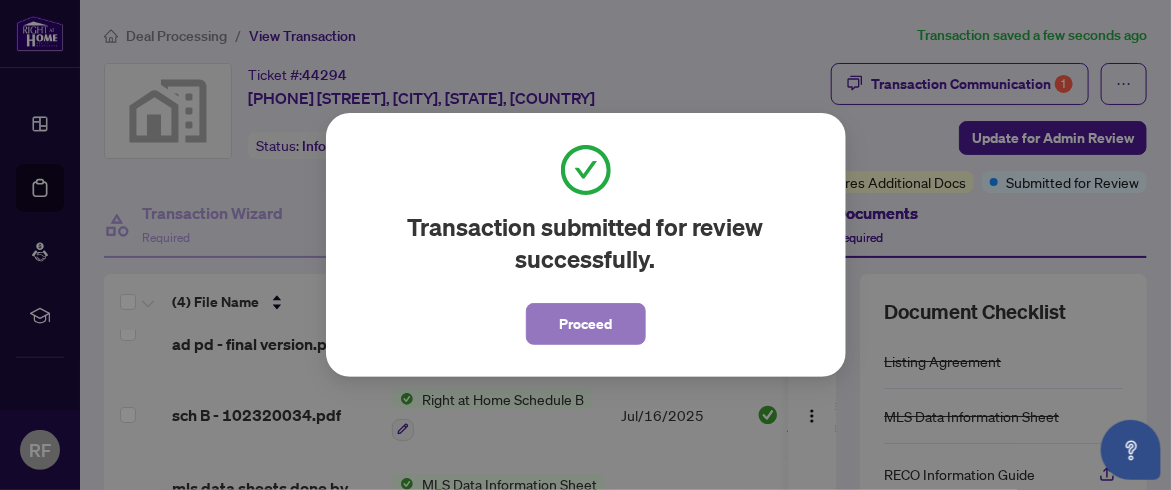 click on "Proceed" at bounding box center (585, 324) 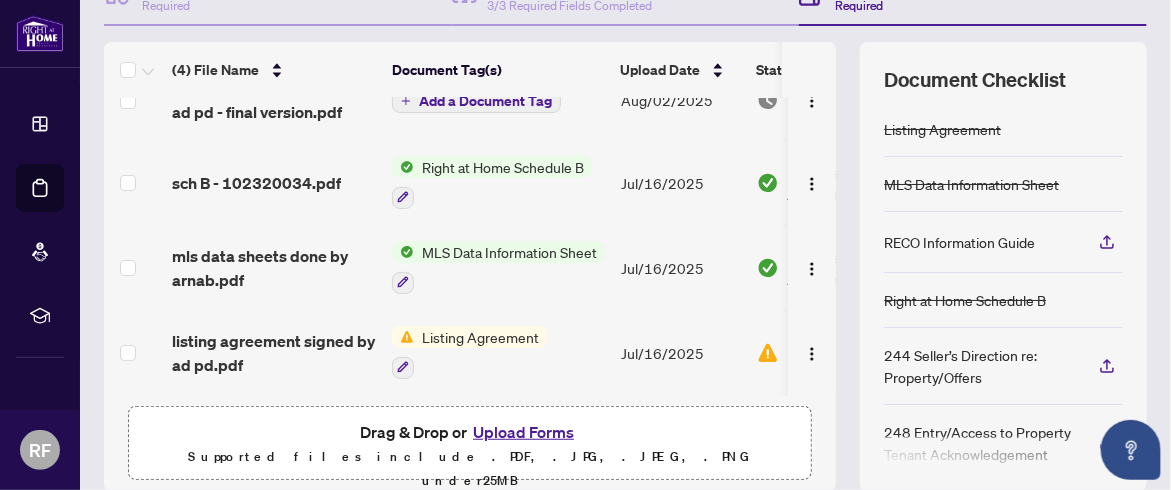 scroll, scrollTop: 300, scrollLeft: 0, axis: vertical 